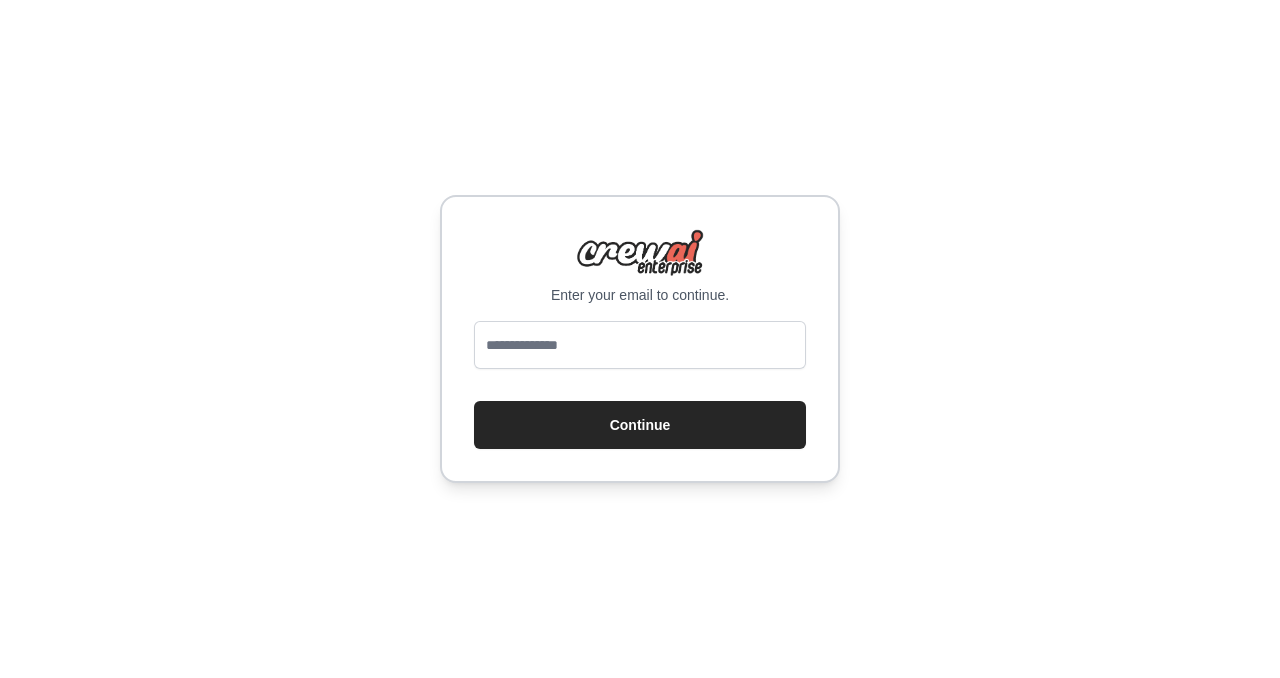 scroll, scrollTop: 0, scrollLeft: 0, axis: both 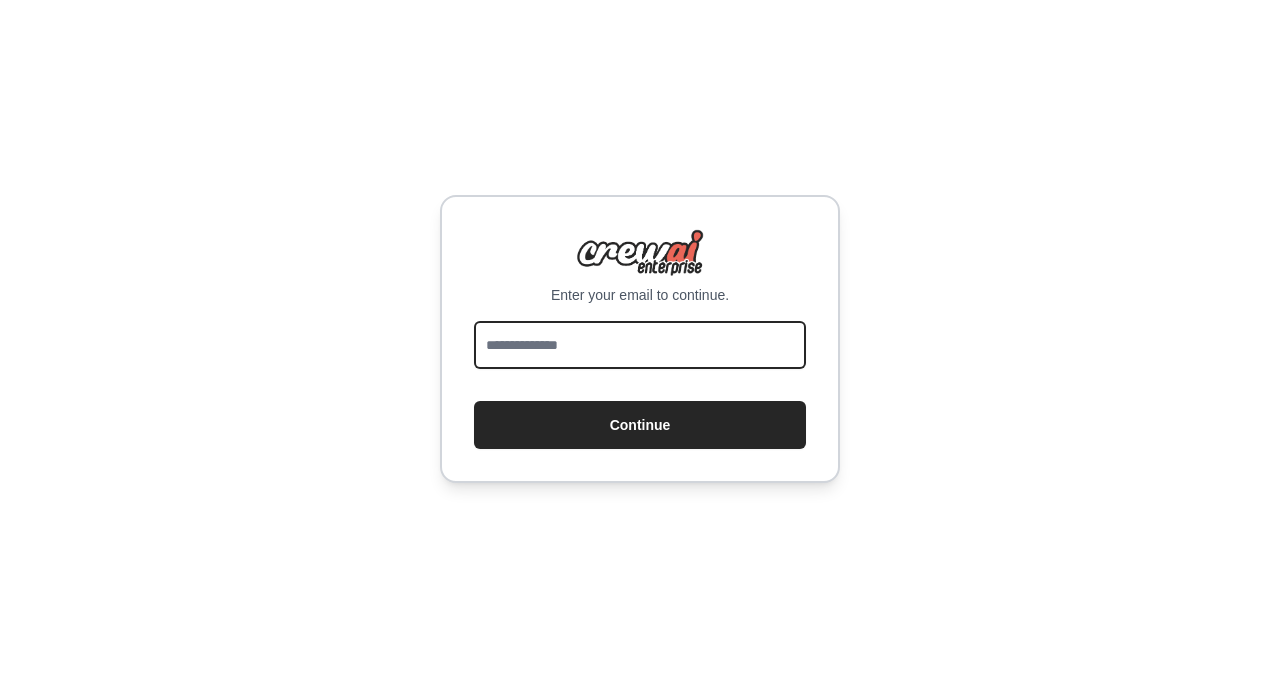 click at bounding box center (640, 345) 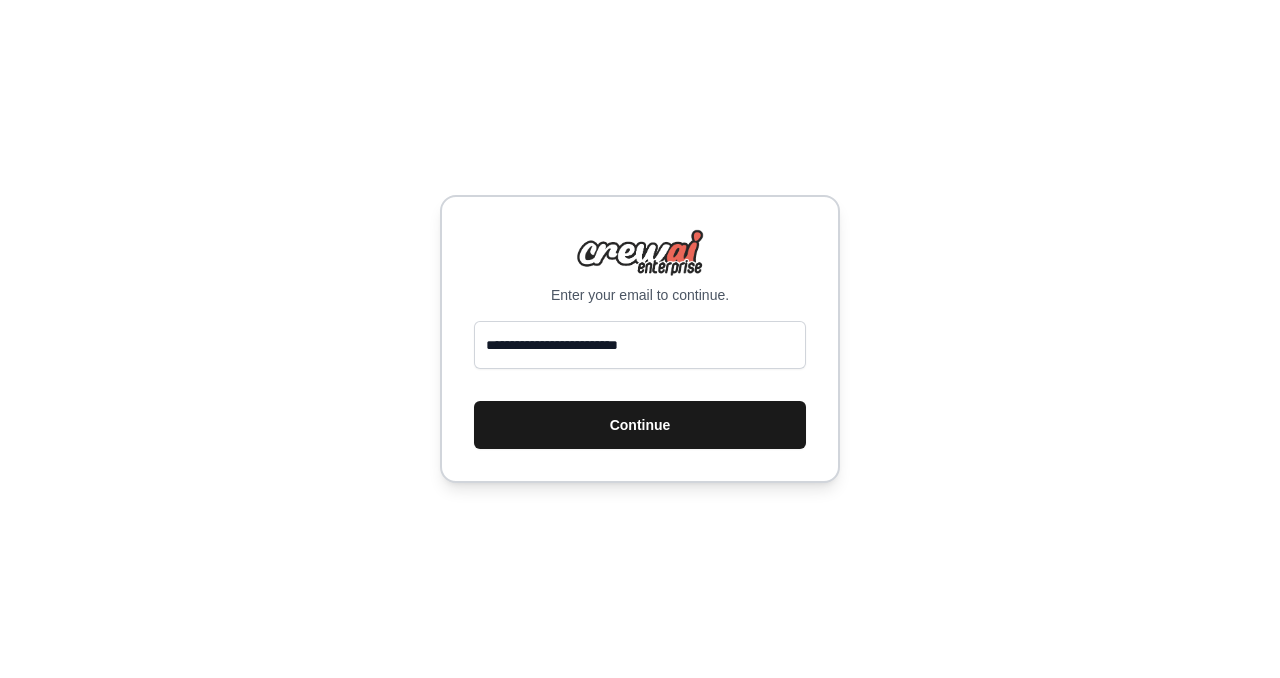 click on "Continue" at bounding box center [640, 425] 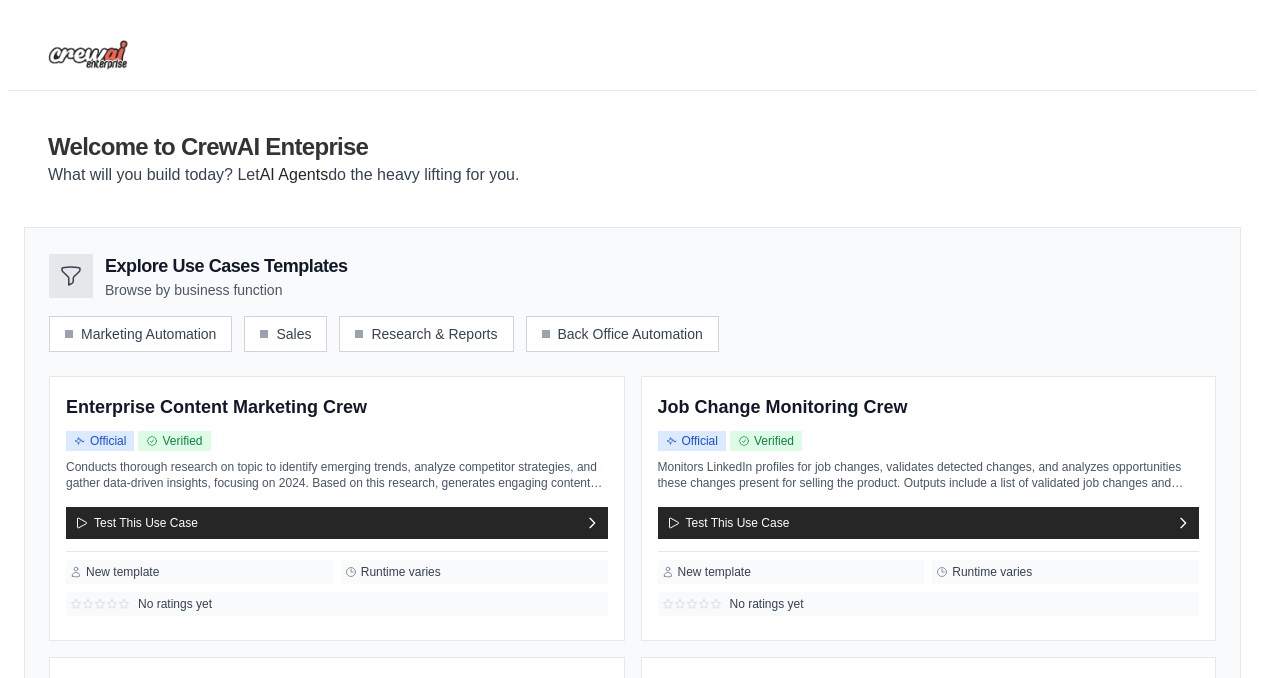 scroll, scrollTop: 0, scrollLeft: 0, axis: both 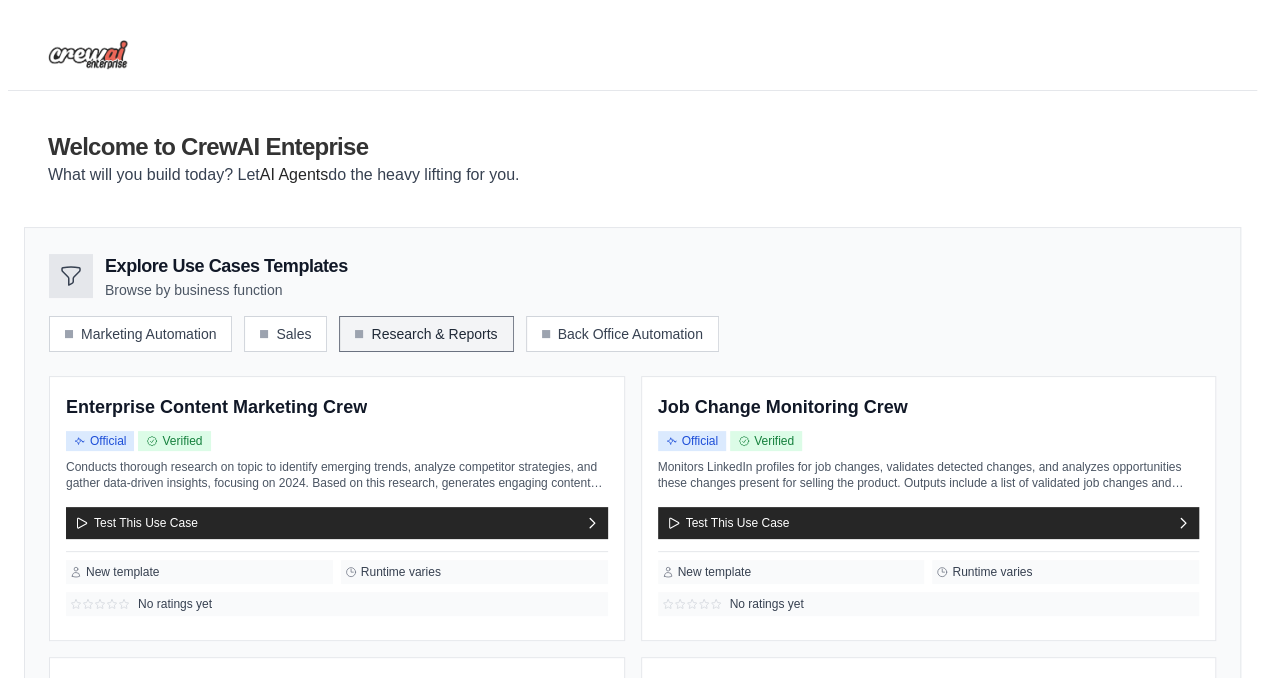 click on "Research & Reports" at bounding box center [426, 334] 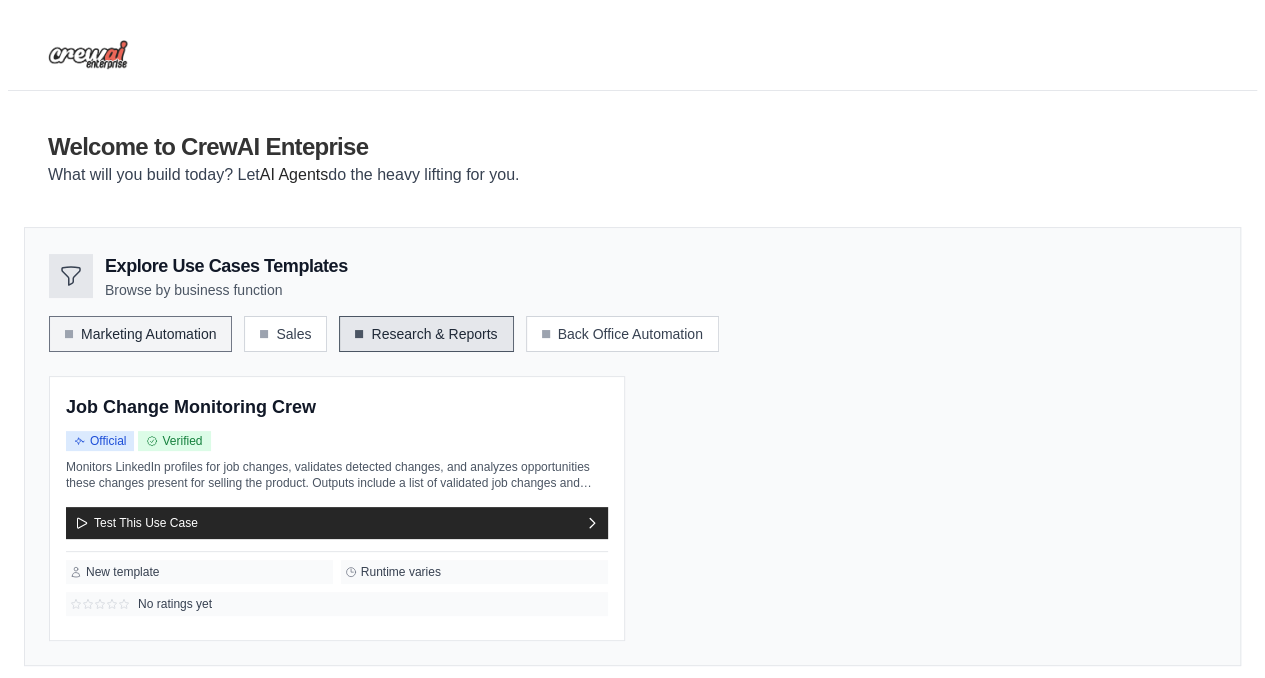 click on "Marketing Automation" at bounding box center (140, 334) 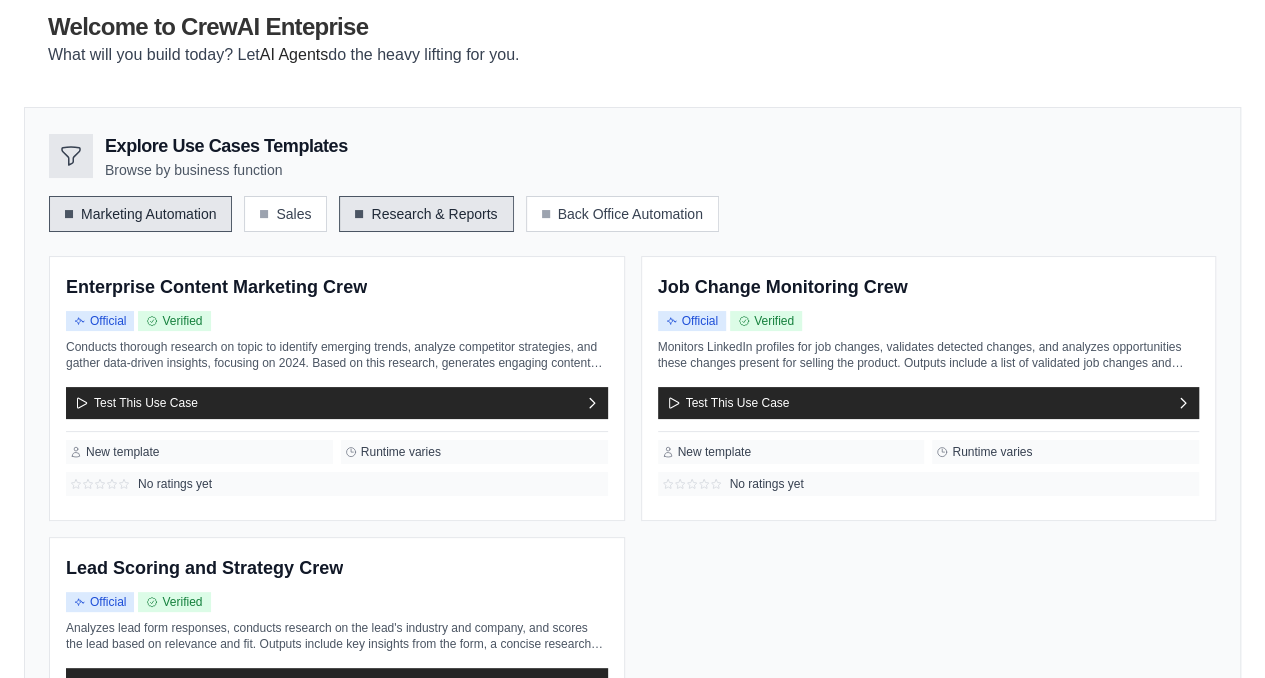 scroll, scrollTop: 107, scrollLeft: 0, axis: vertical 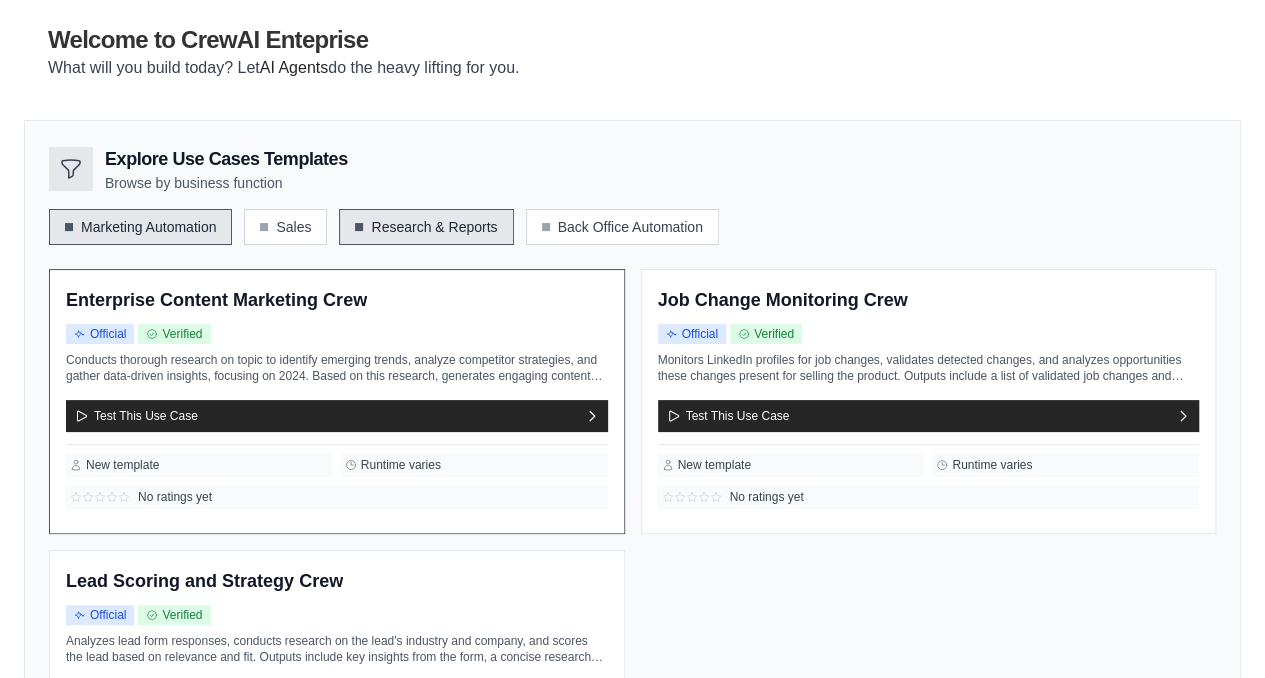 click on "Conducts thorough research on topic to identify emerging trends, analyze competitor strategies, and gather data-driven insights, focusing on 2024. Based on this research, generates engaging content ideas tailored to your brand voice and target audience. Outputs include a list of key insights in bullet points, along with detailed outlines for at ..." at bounding box center (337, 368) 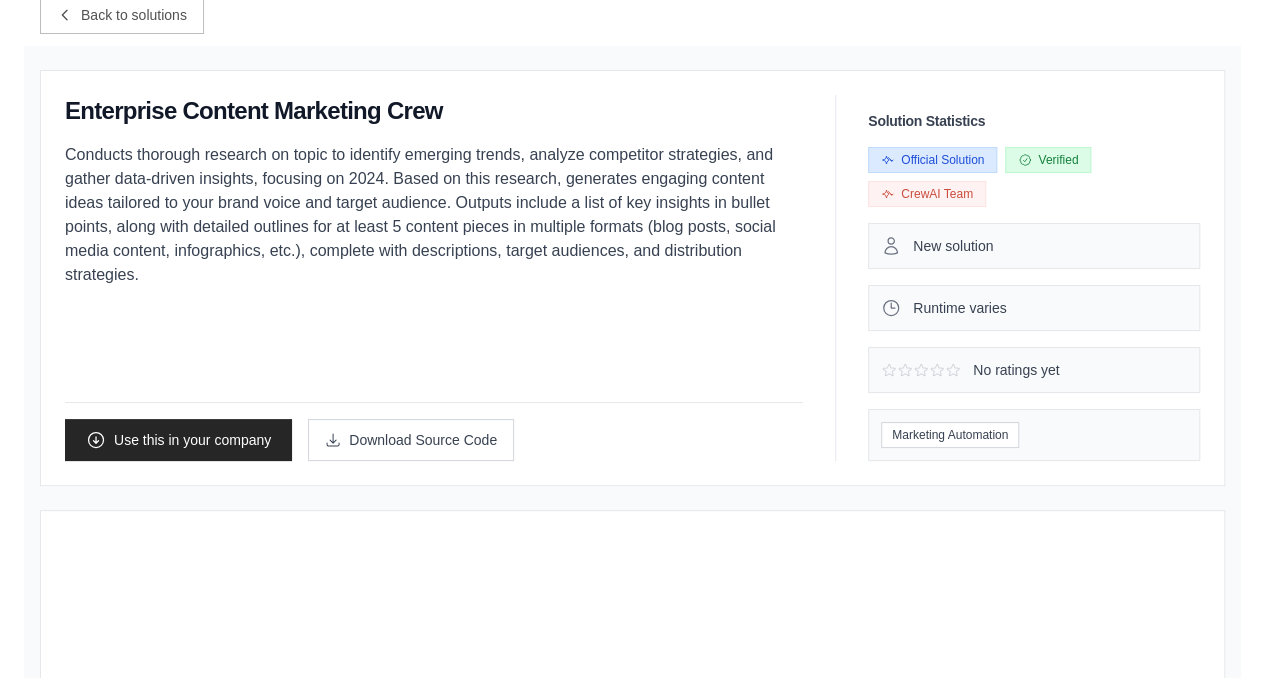 scroll, scrollTop: 0, scrollLeft: 0, axis: both 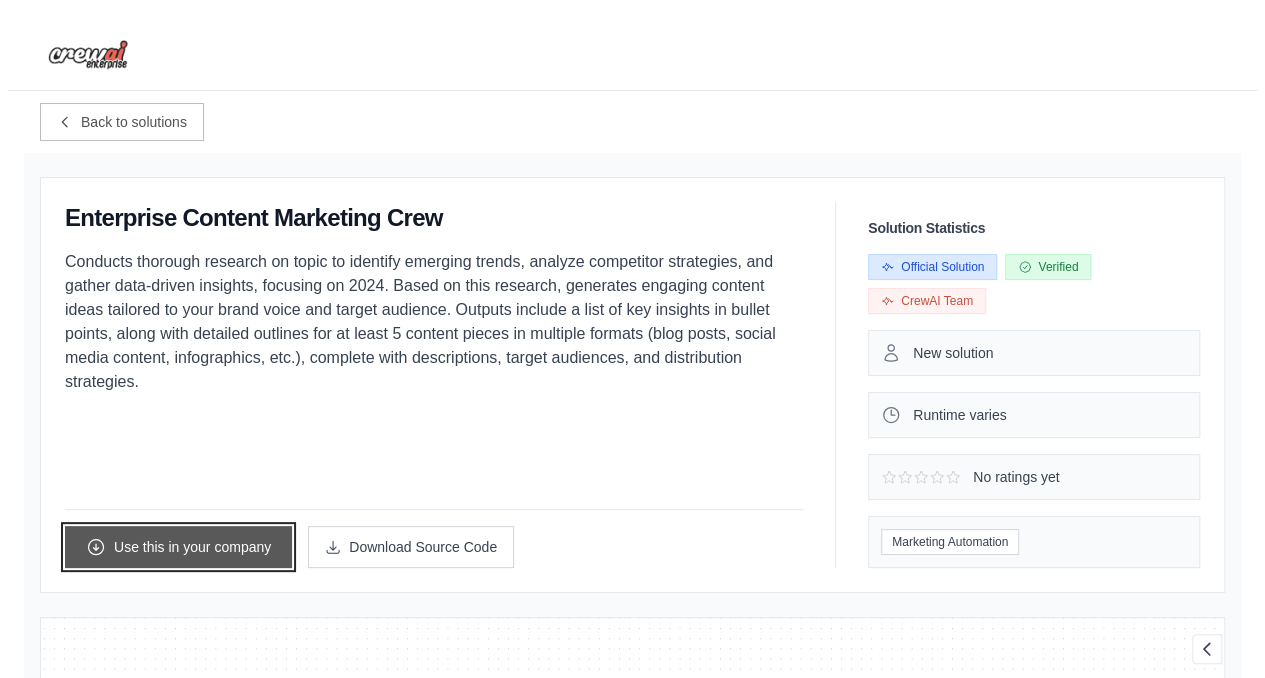 click on "Use this in your company" at bounding box center [178, 547] 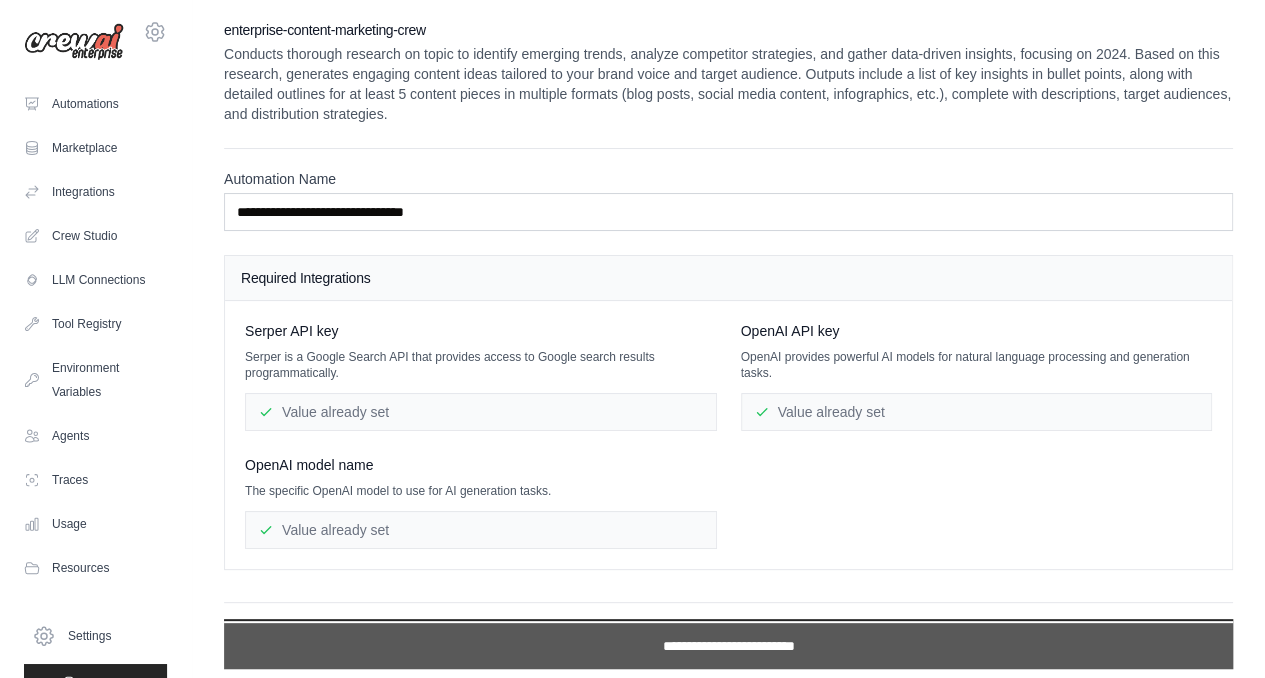 click on "**********" at bounding box center [728, 646] 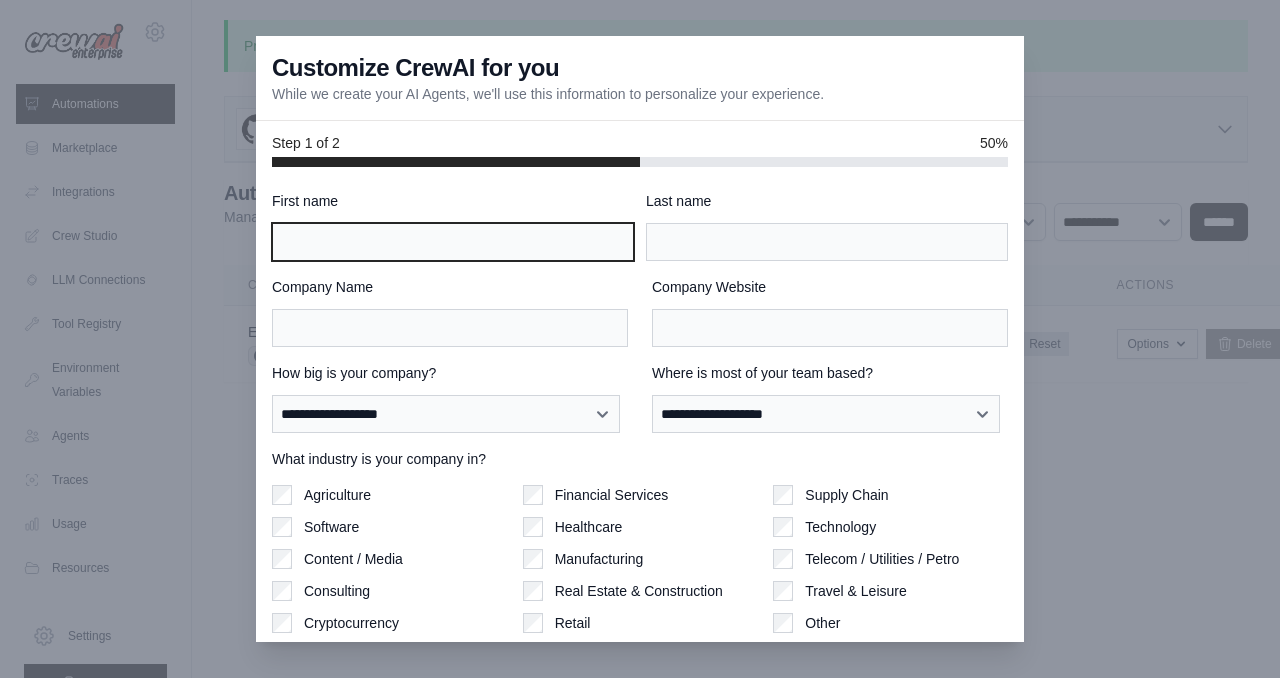 click on "First name" at bounding box center [453, 242] 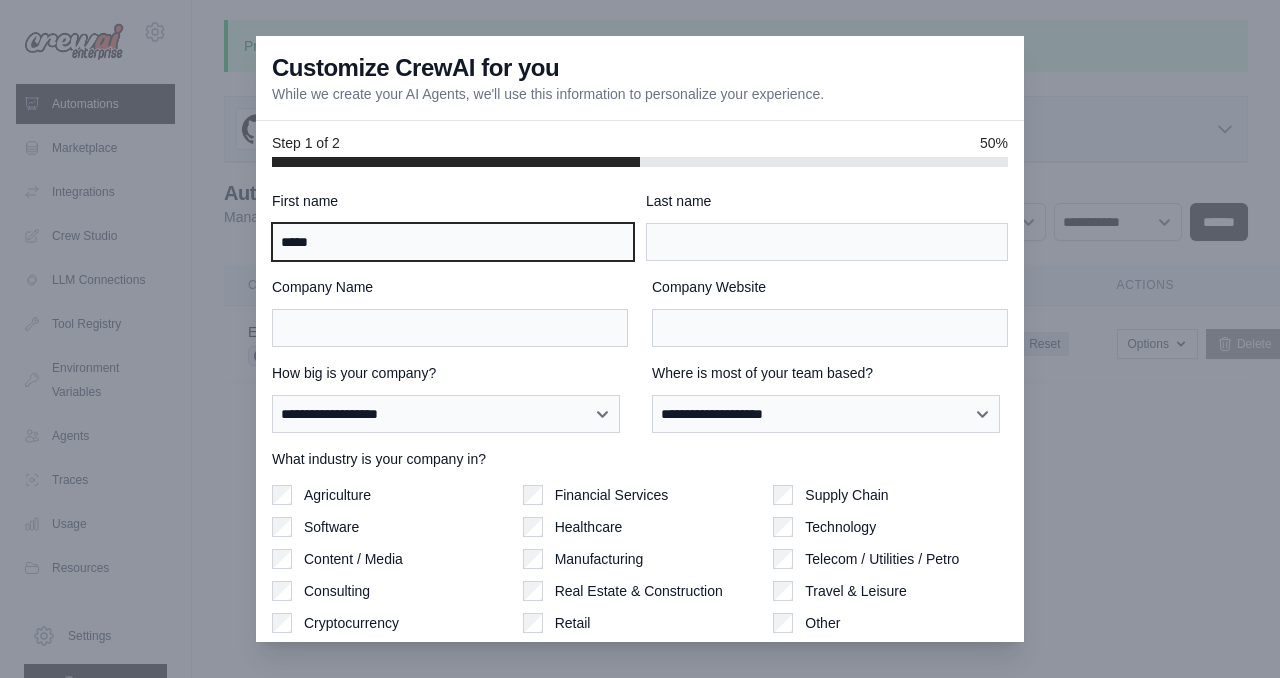 type on "*****" 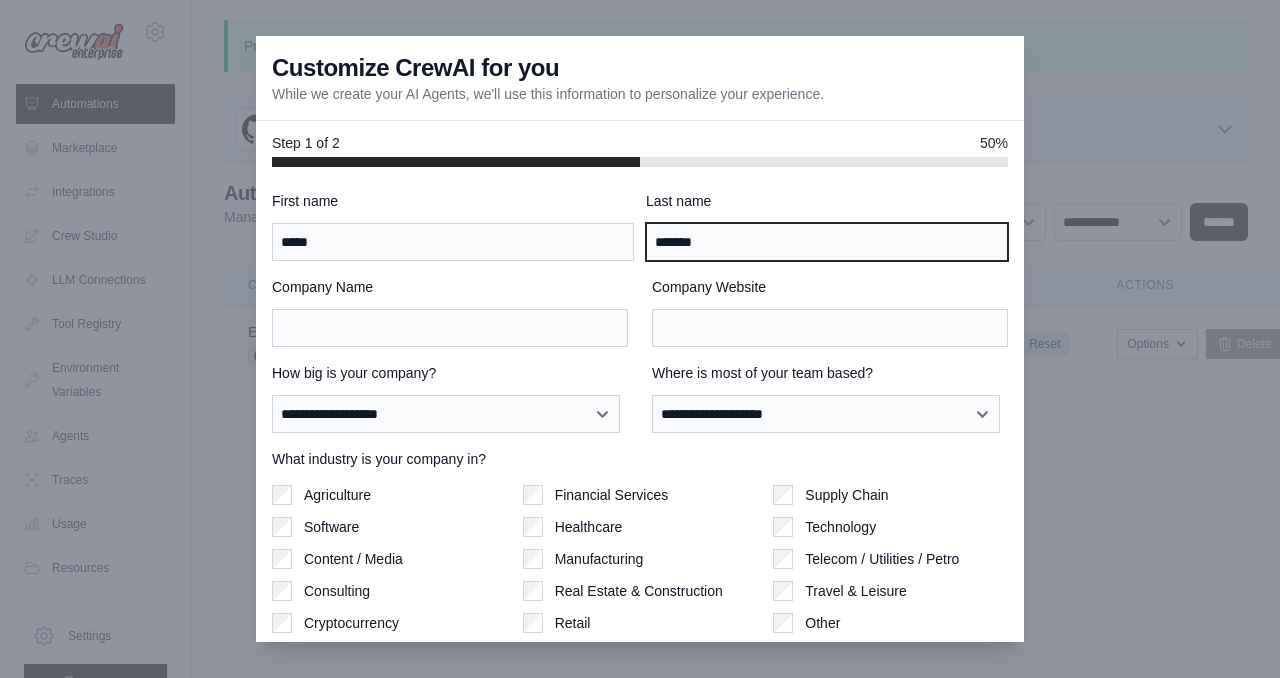 type on "*******" 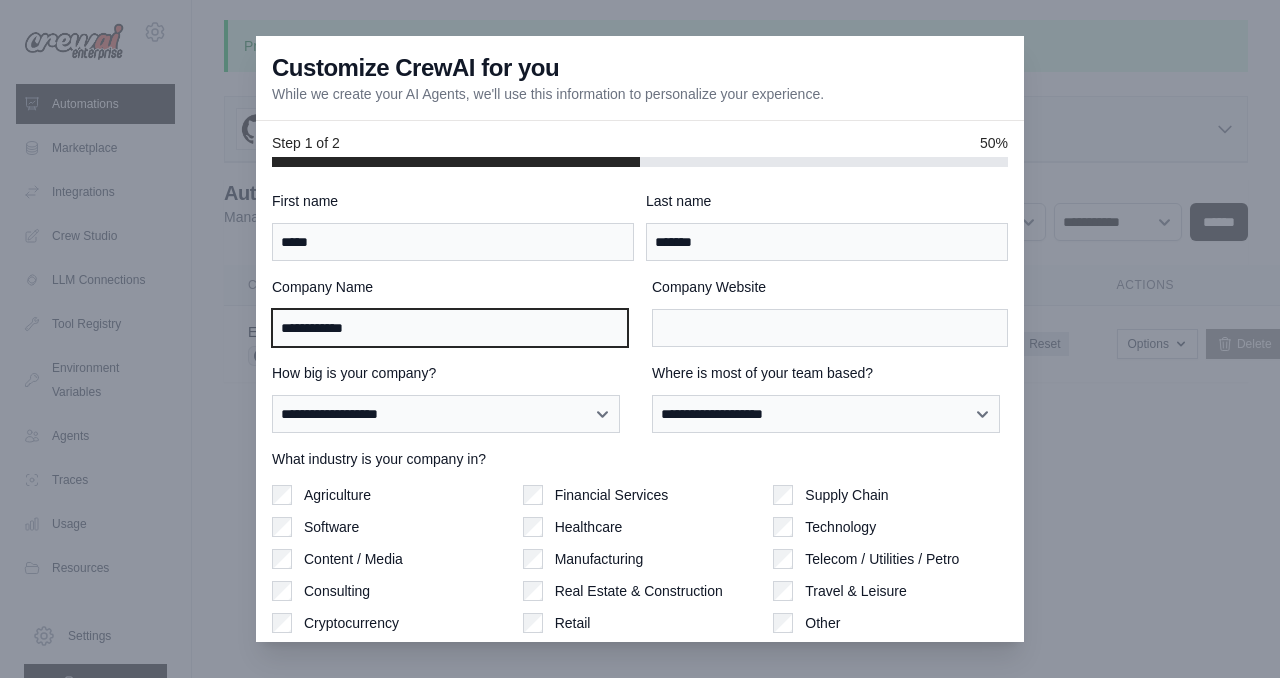 type on "**********" 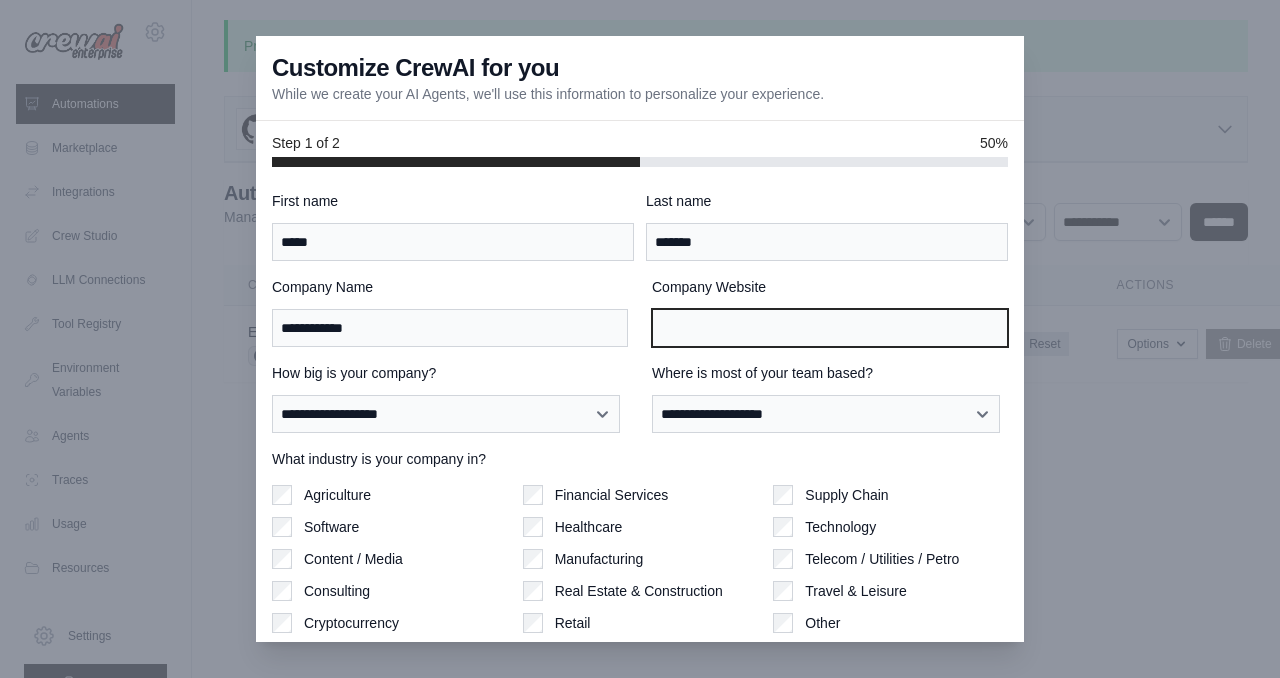 paste on "**********" 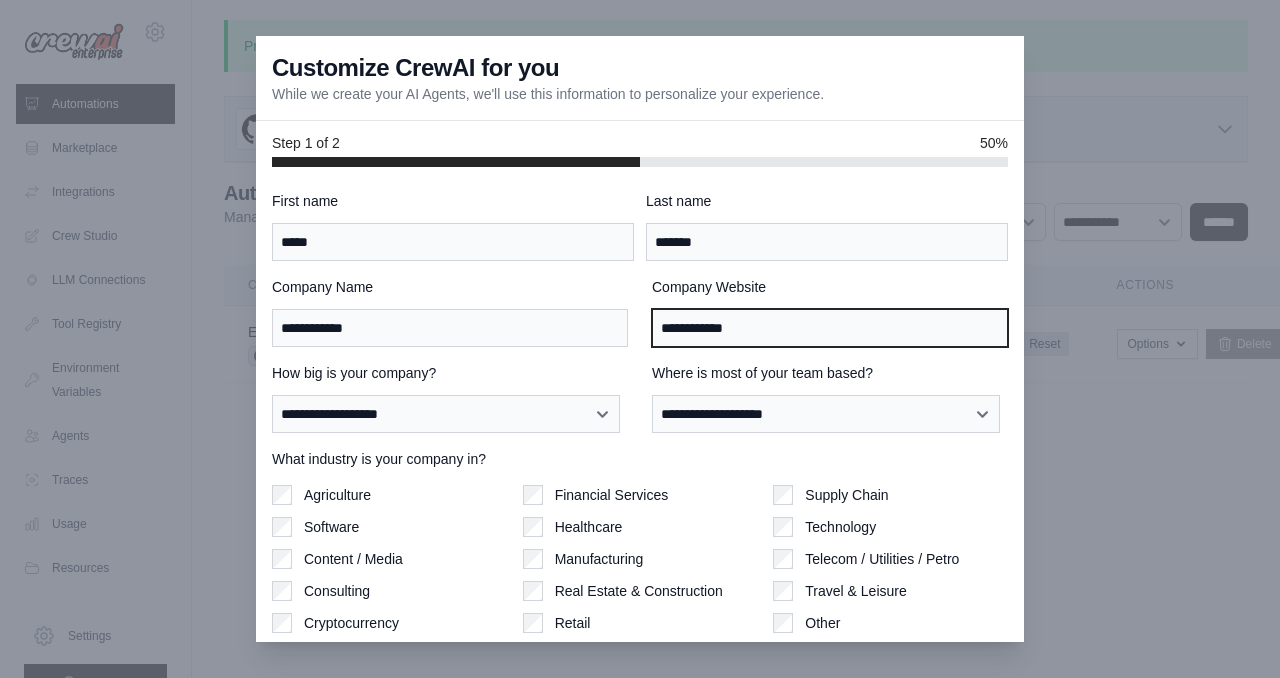 type on "**********" 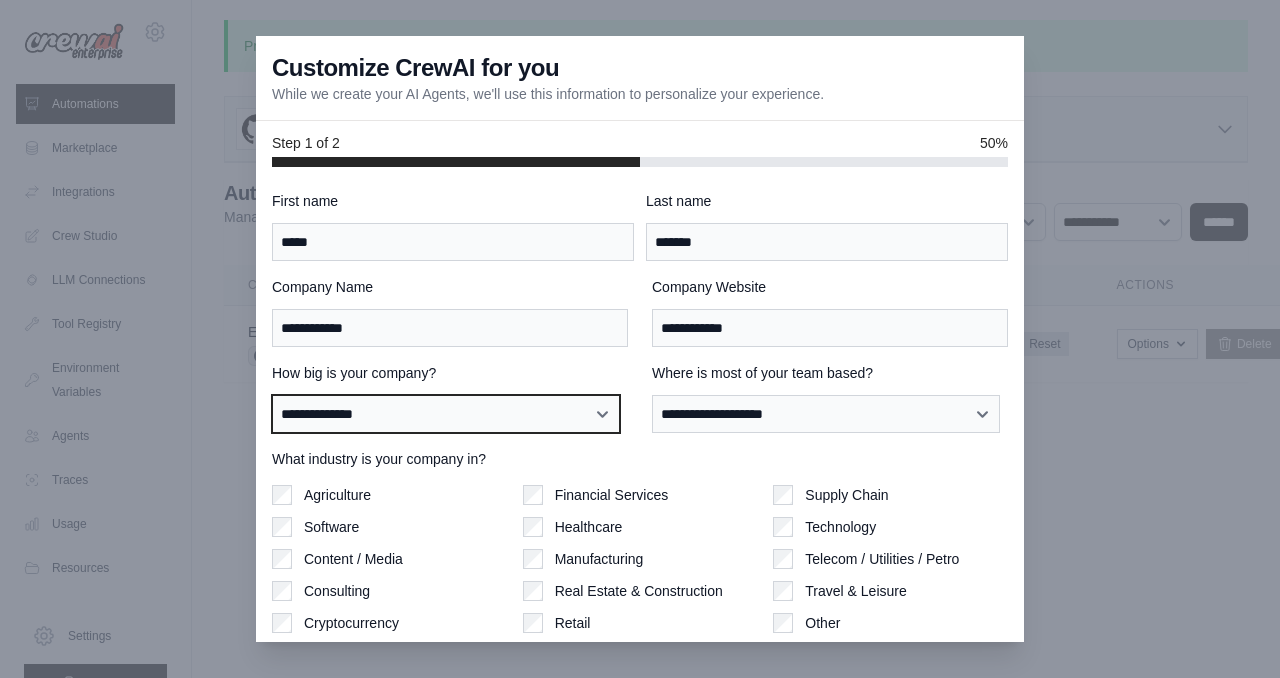select on "**********" 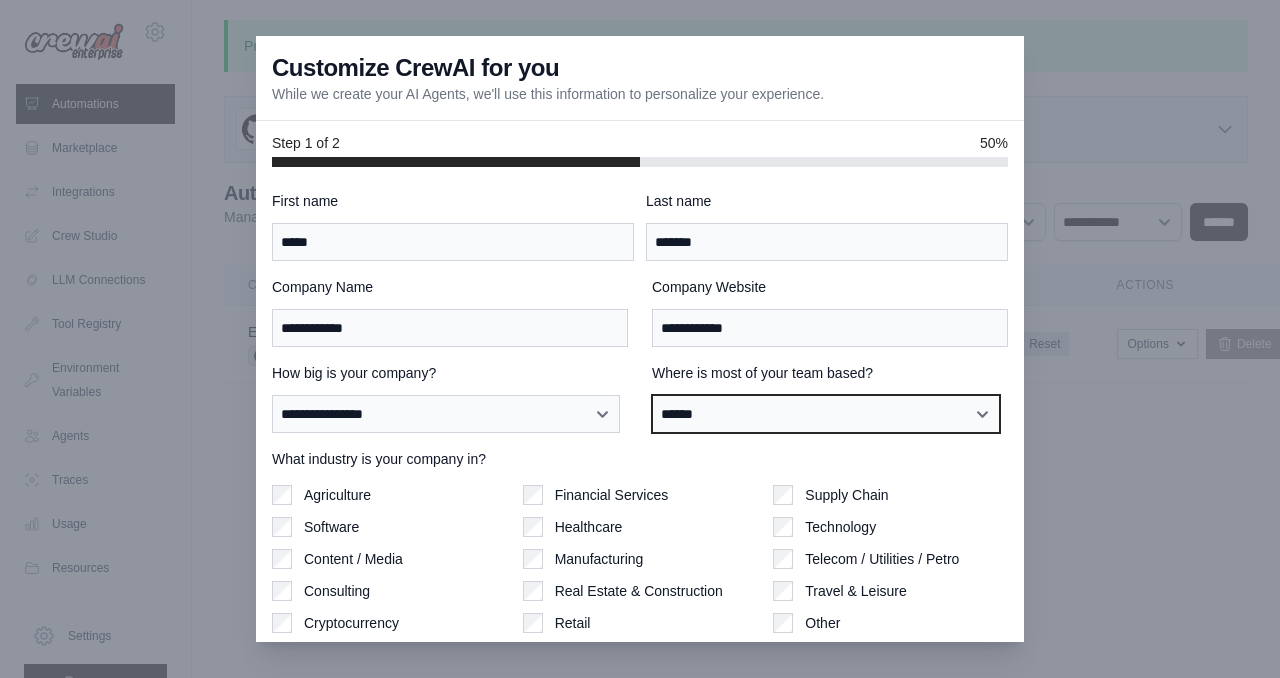 select on "**********" 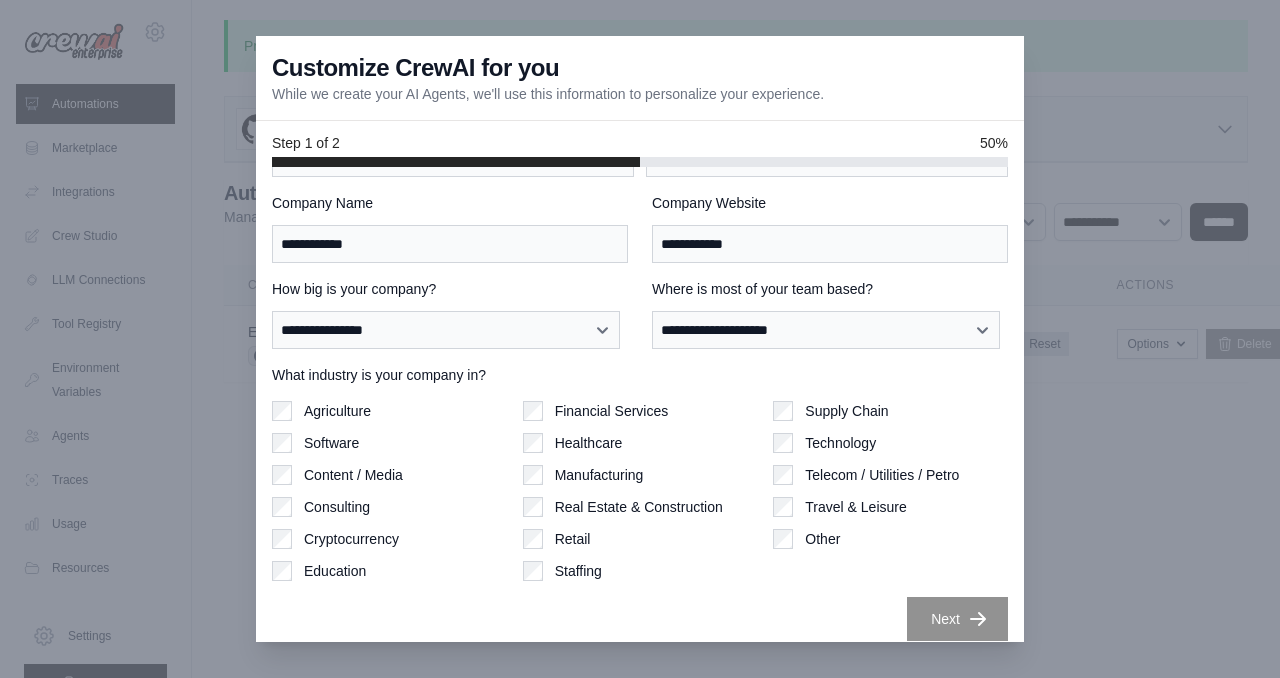 scroll, scrollTop: 97, scrollLeft: 0, axis: vertical 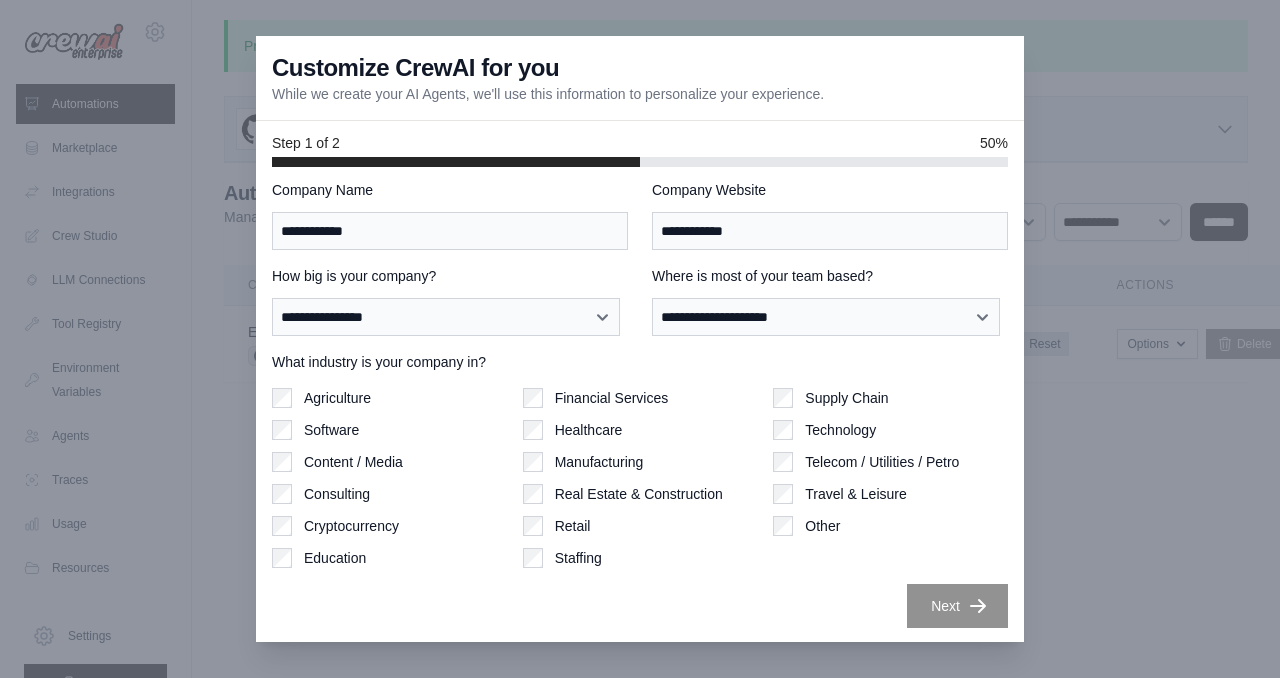 click on "Other" at bounding box center [822, 526] 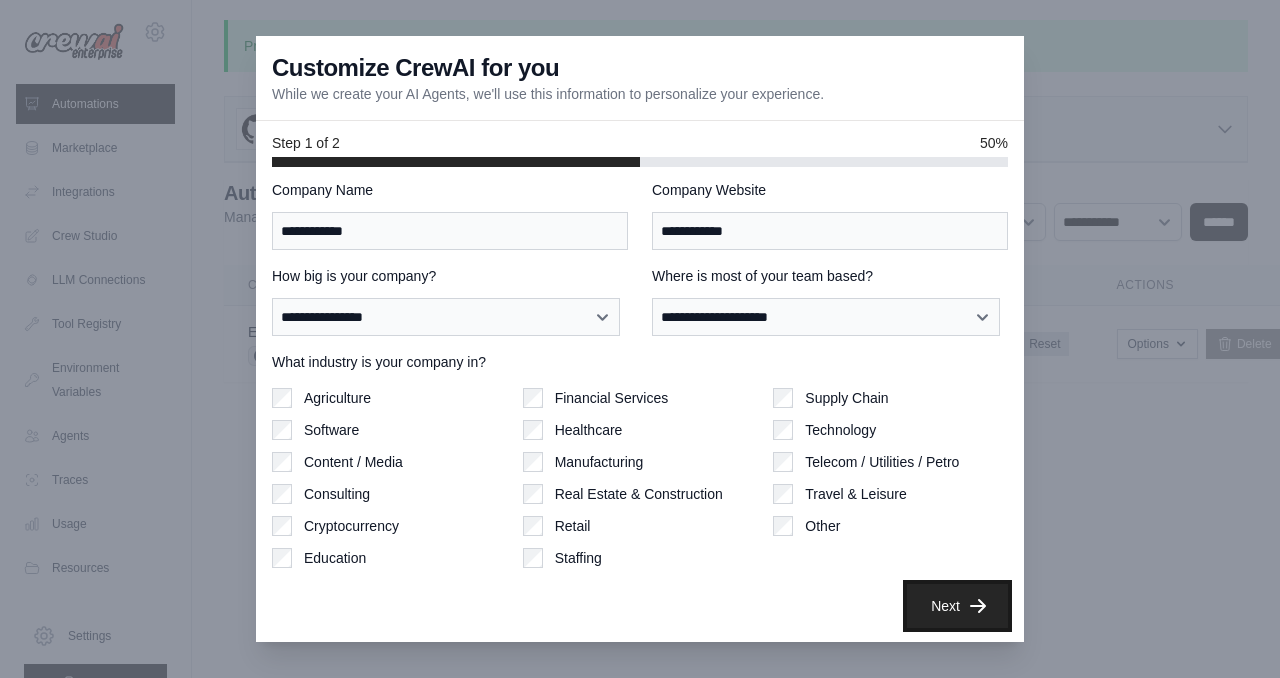 click on "Next" at bounding box center (957, 606) 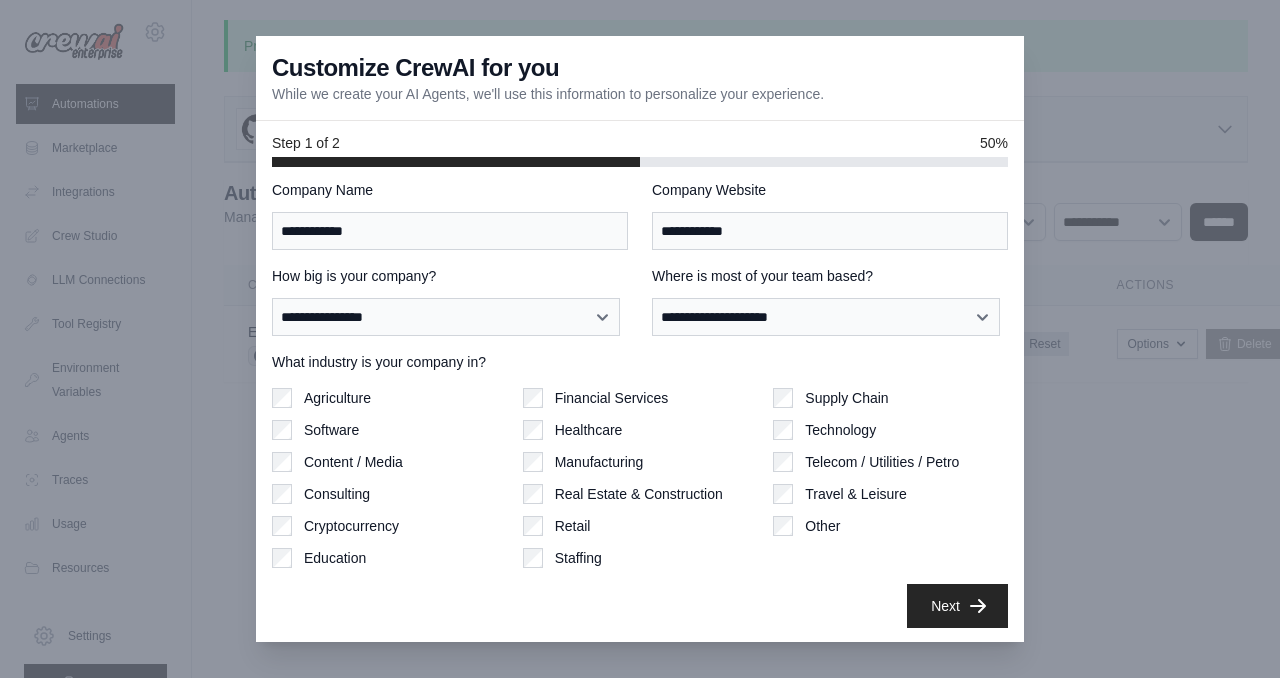 scroll, scrollTop: 5, scrollLeft: 0, axis: vertical 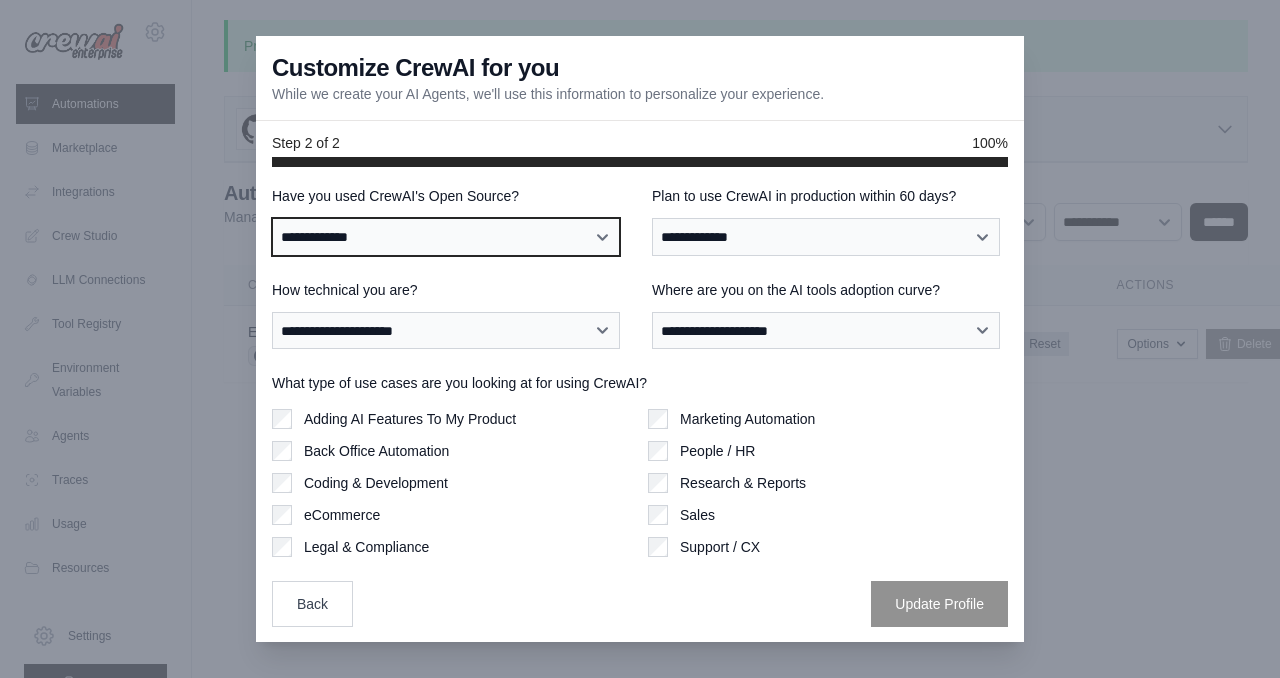 click on "**********" at bounding box center (446, 236) 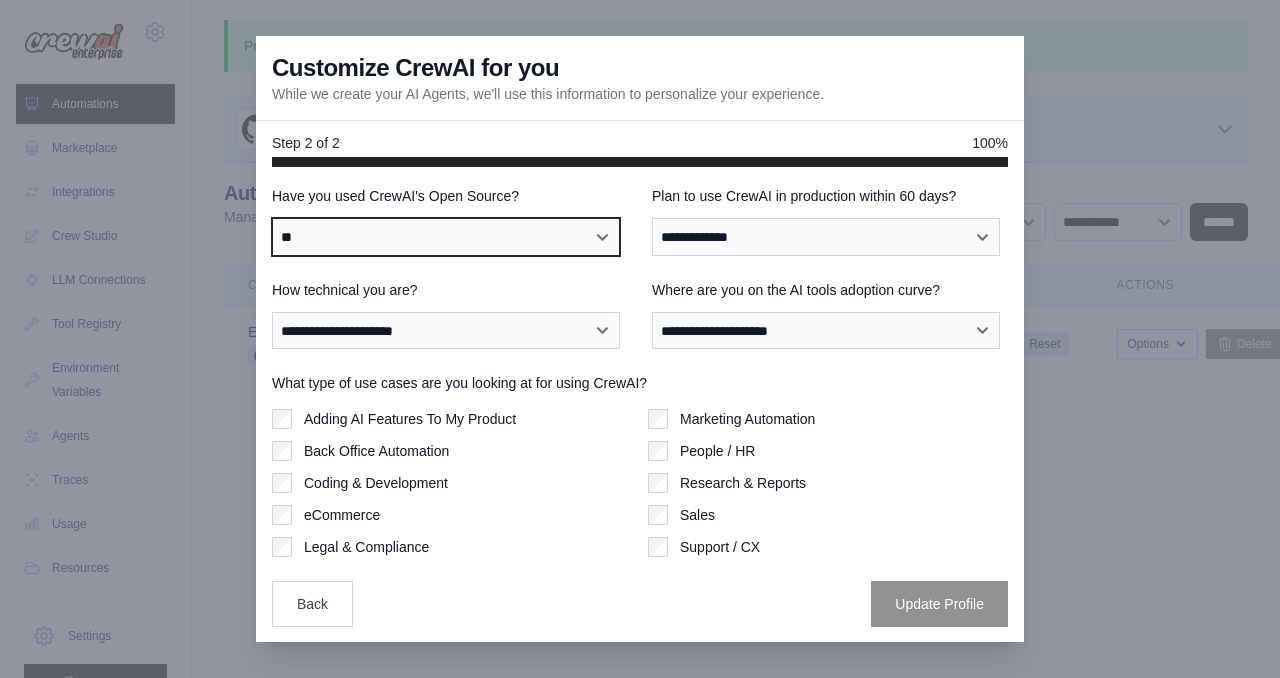 click on "**********" at bounding box center [446, 236] 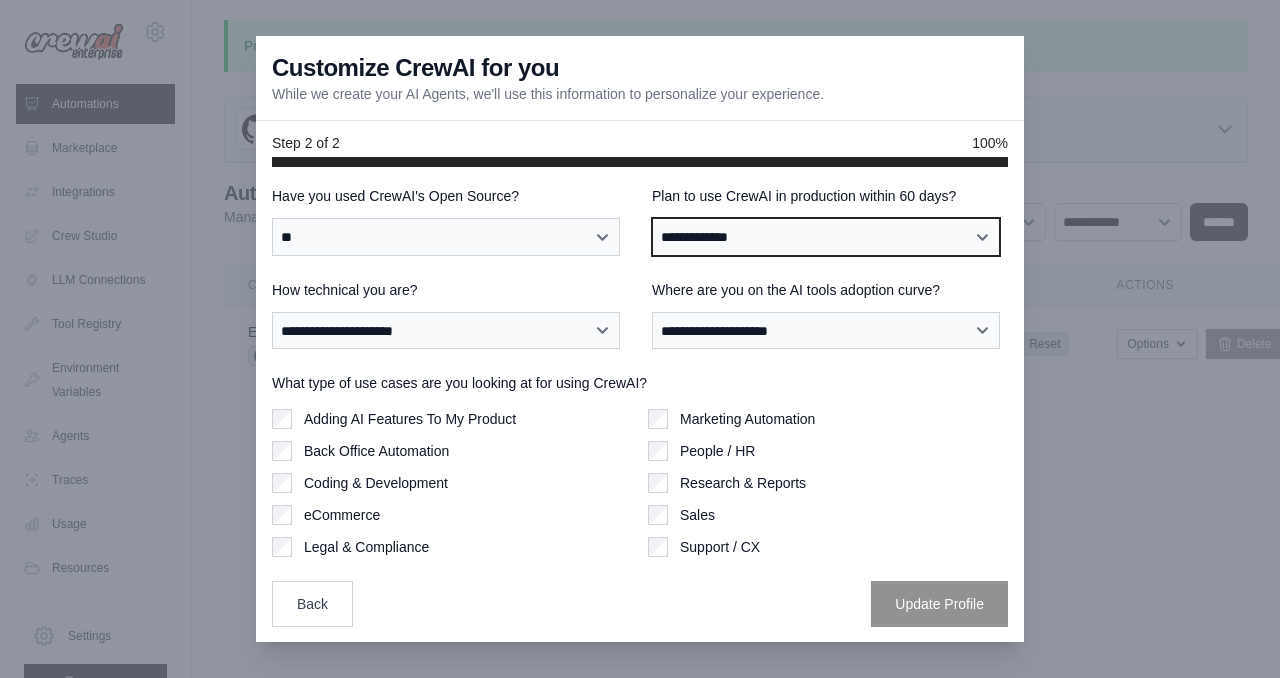 click on "**********" at bounding box center (826, 236) 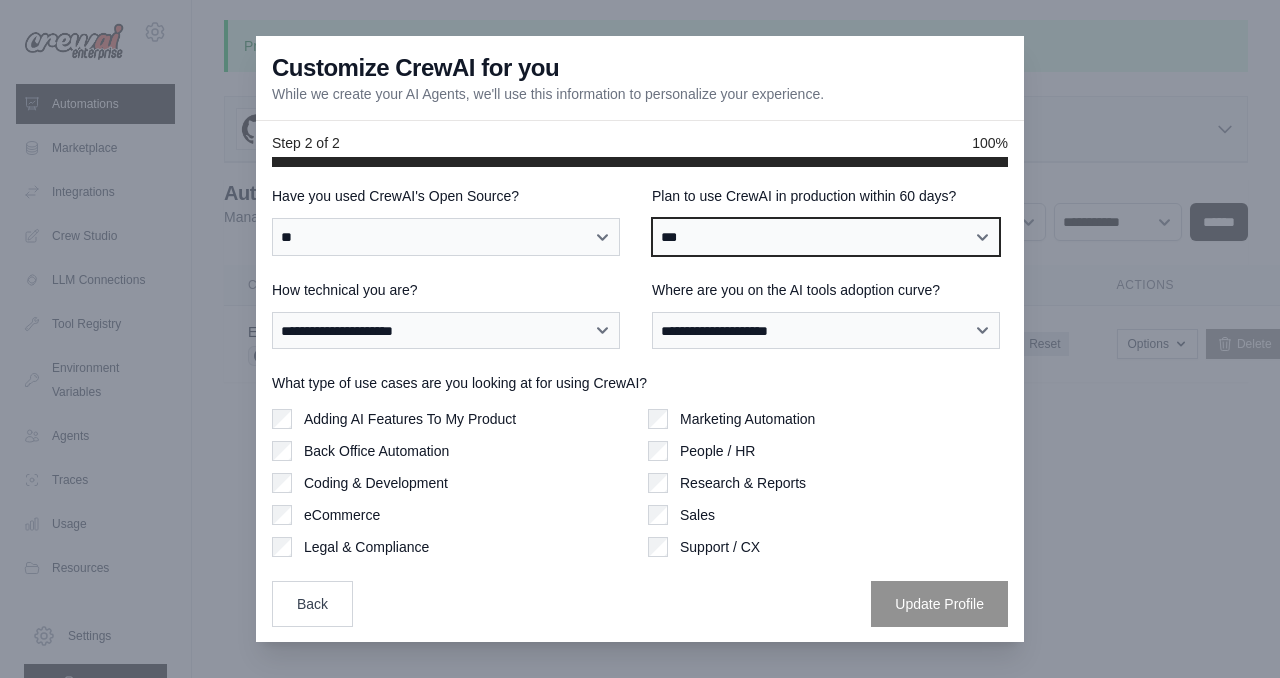 click on "**********" at bounding box center (826, 236) 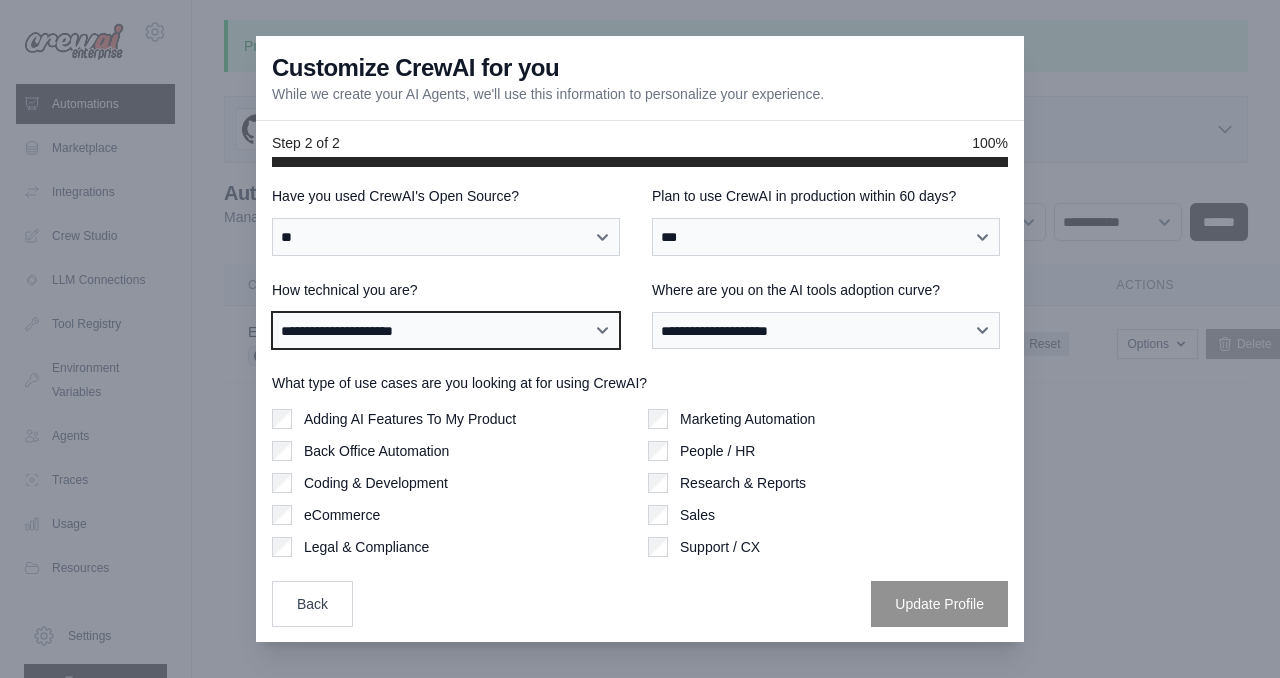 click on "**********" at bounding box center [446, 330] 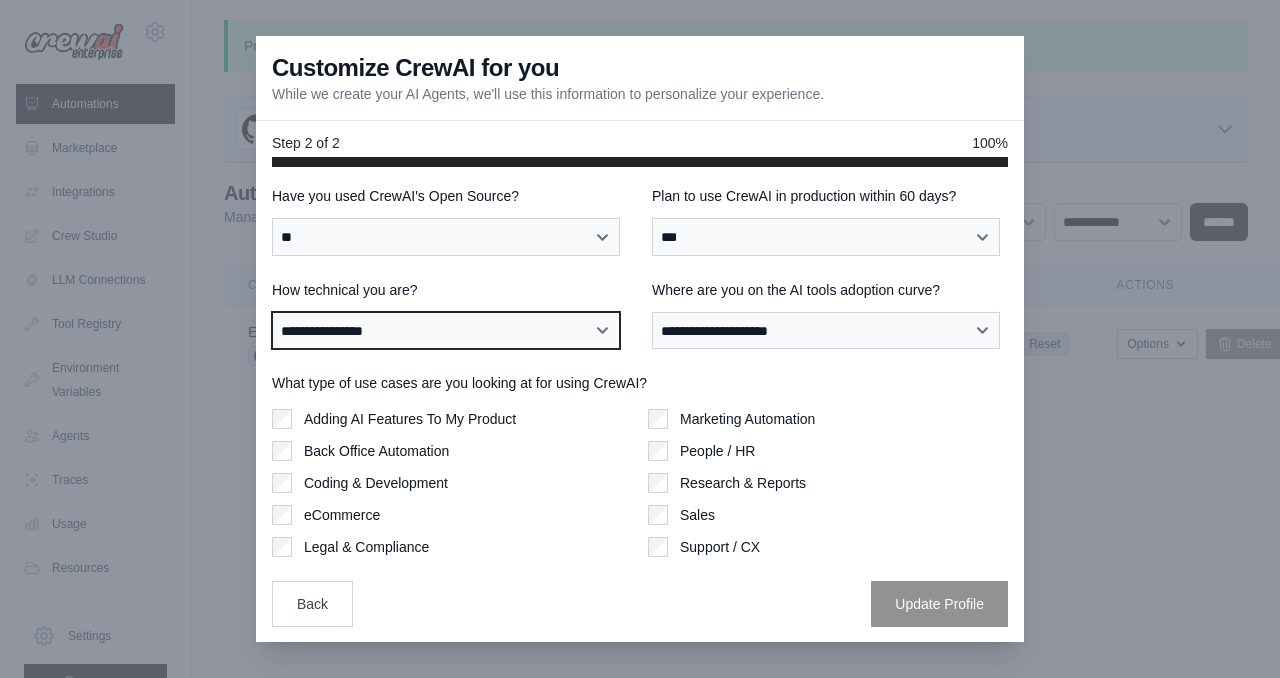 click on "**********" at bounding box center (446, 330) 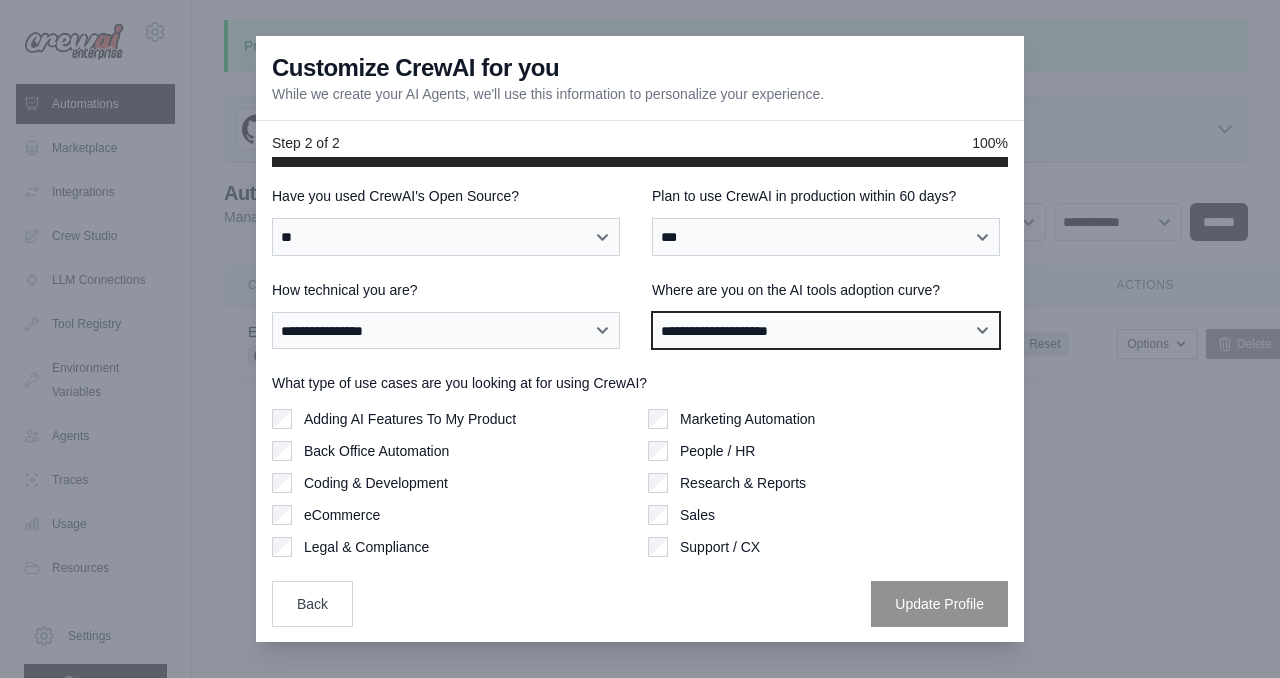 click on "**********" at bounding box center [826, 330] 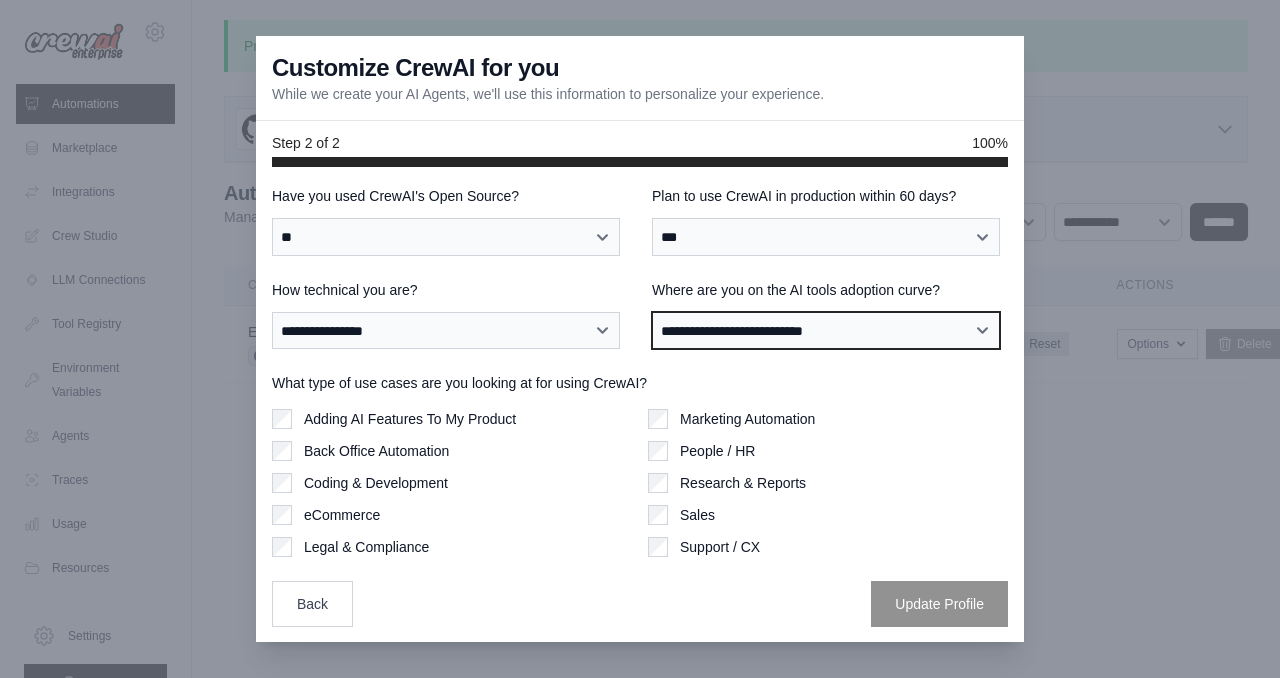 click on "**********" at bounding box center [826, 330] 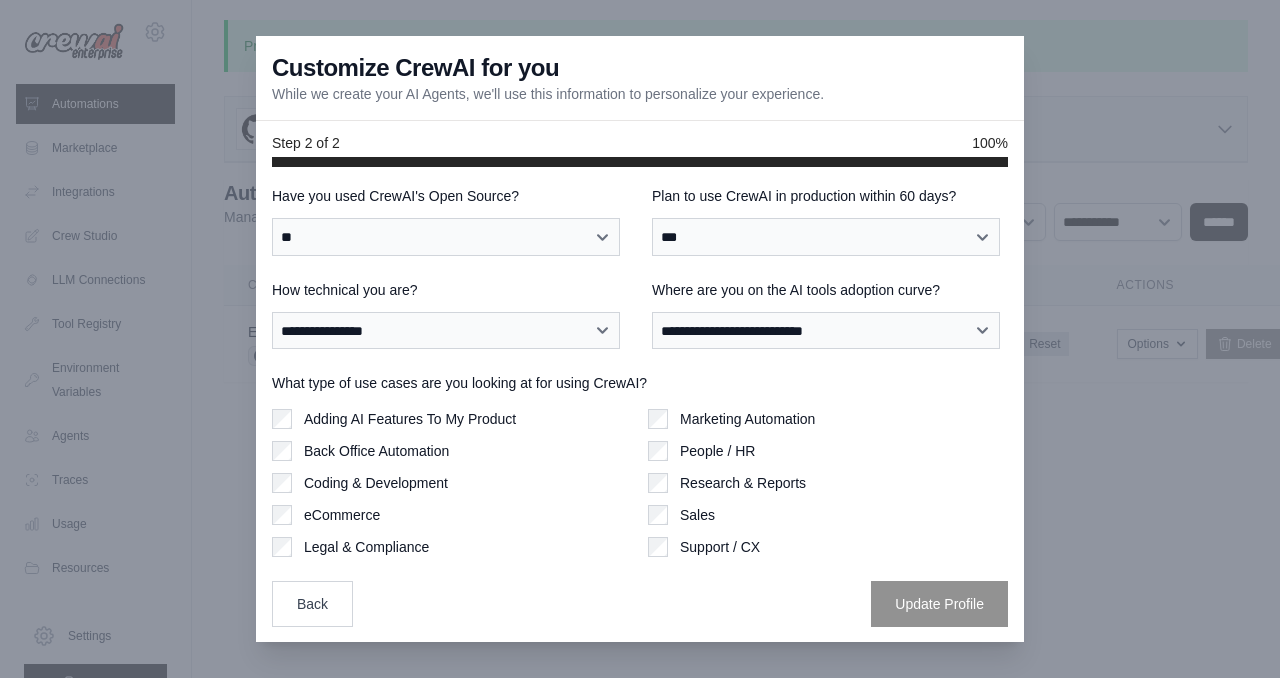 click on "Back Office Automation" at bounding box center [376, 451] 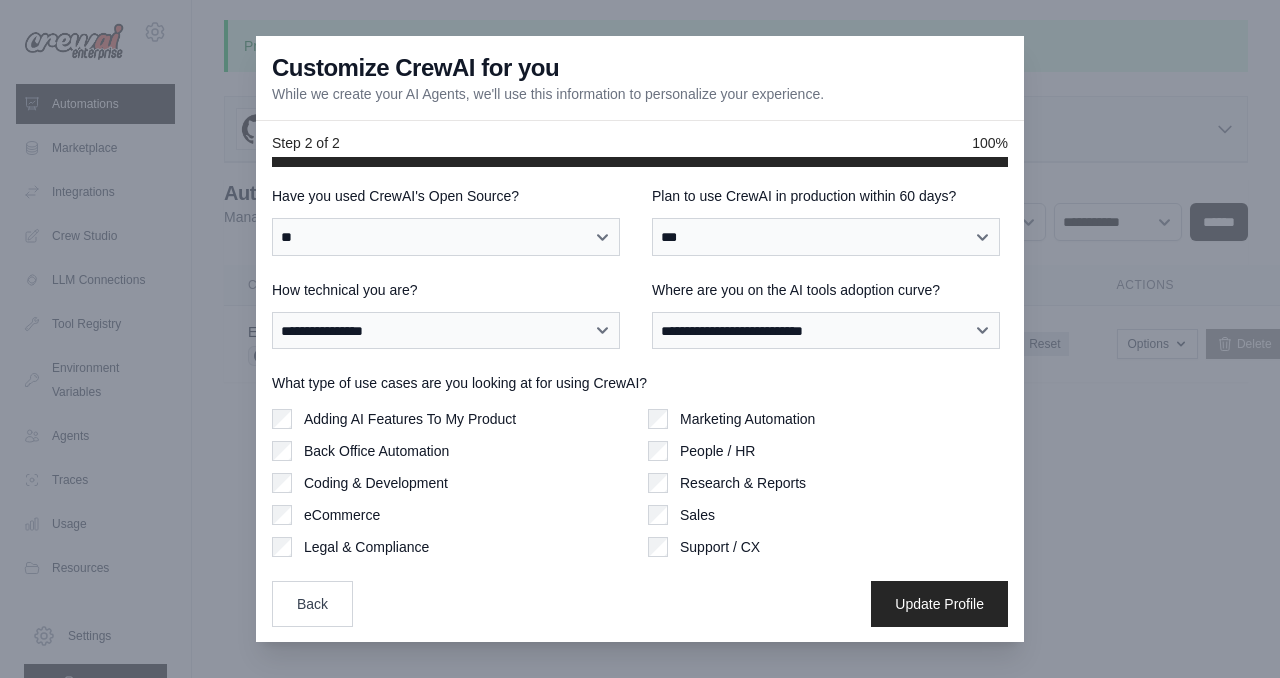 click on "Marketing Automation" at bounding box center [747, 419] 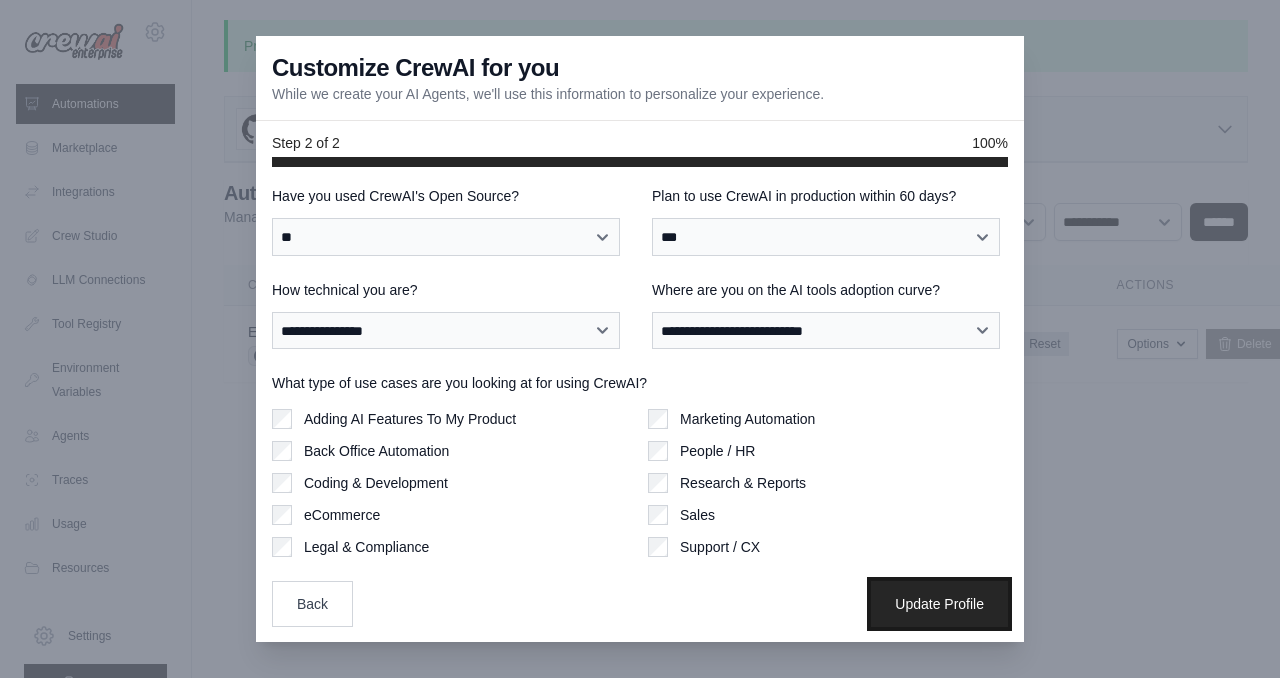 click on "Update Profile" at bounding box center (939, 604) 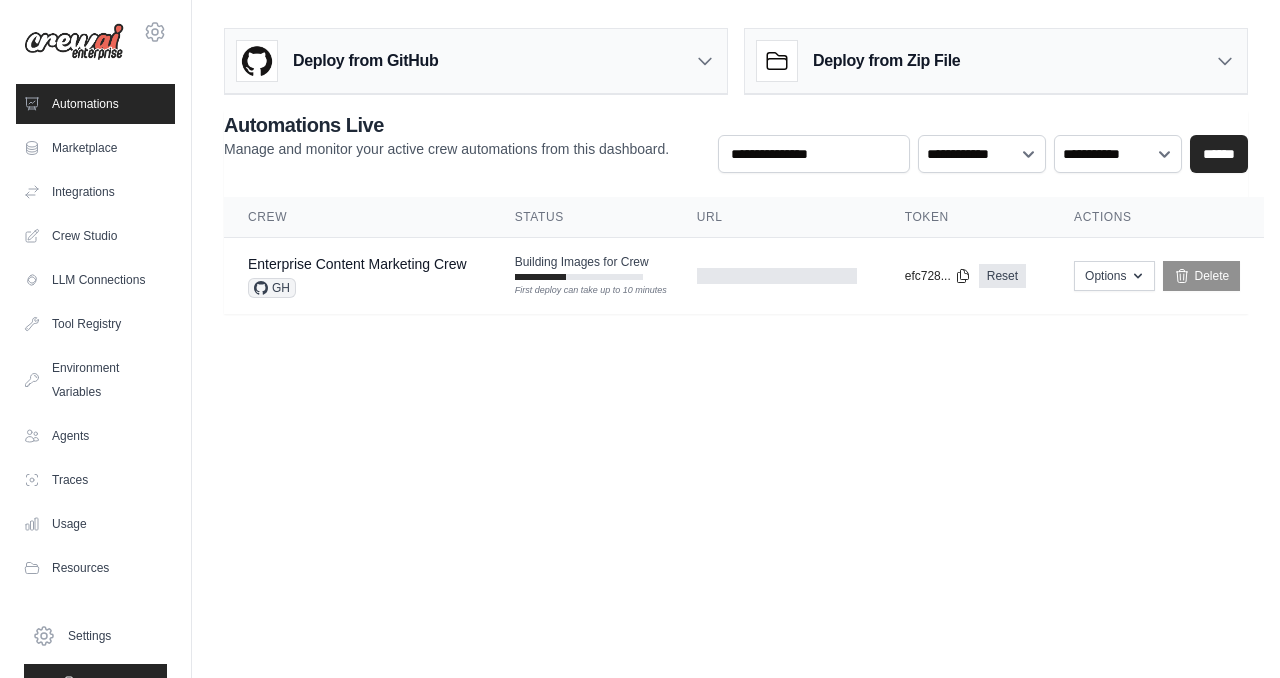 scroll, scrollTop: 0, scrollLeft: 0, axis: both 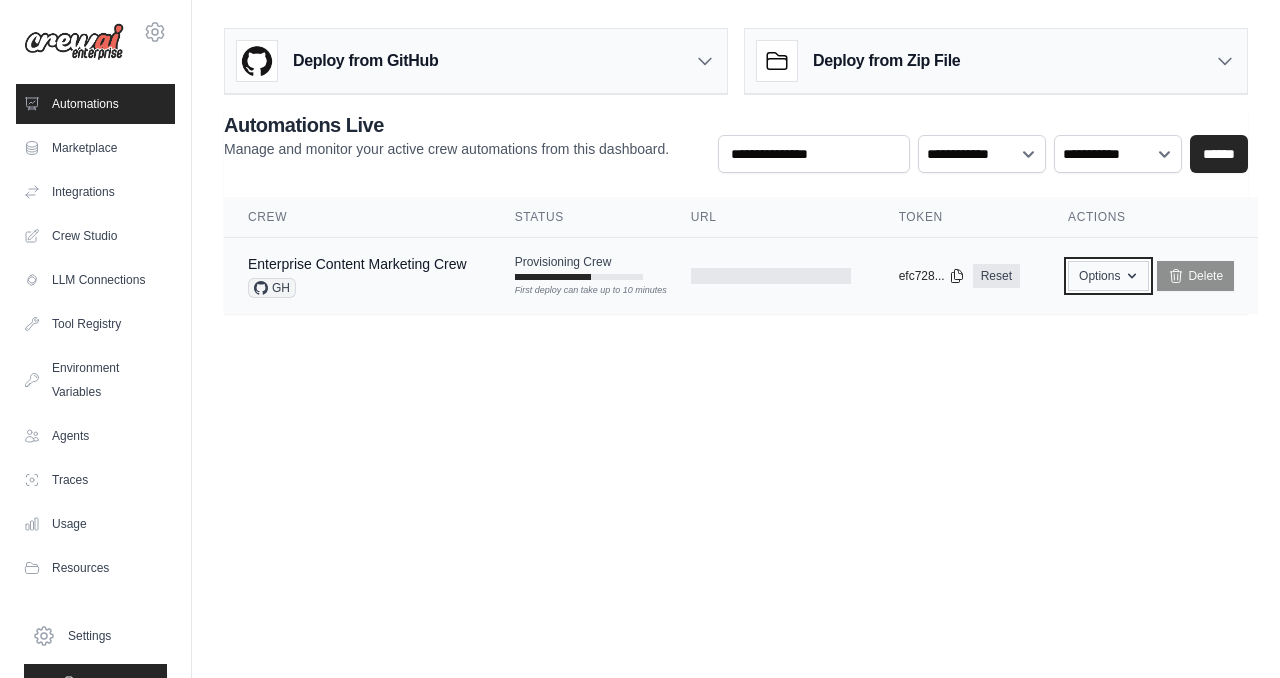 click on "Options" at bounding box center (1108, 276) 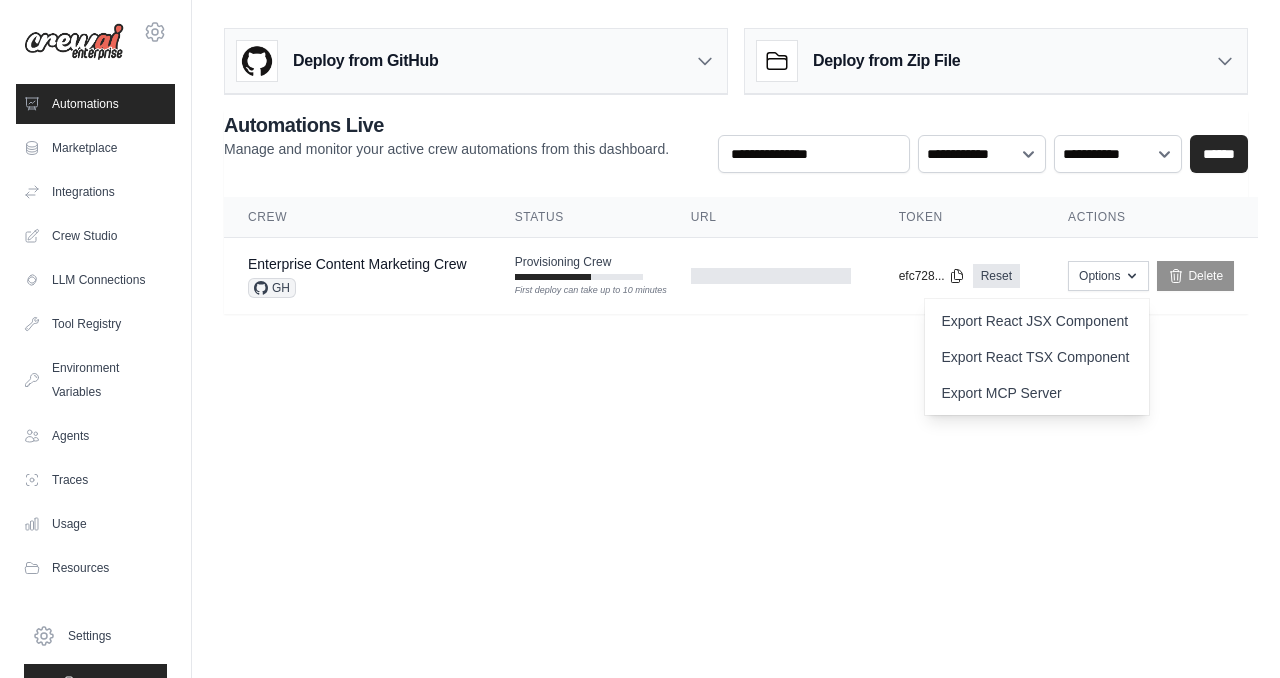 click on "[EMAIL]
Settings
Automations
Marketplace
Integrations" at bounding box center (640, 339) 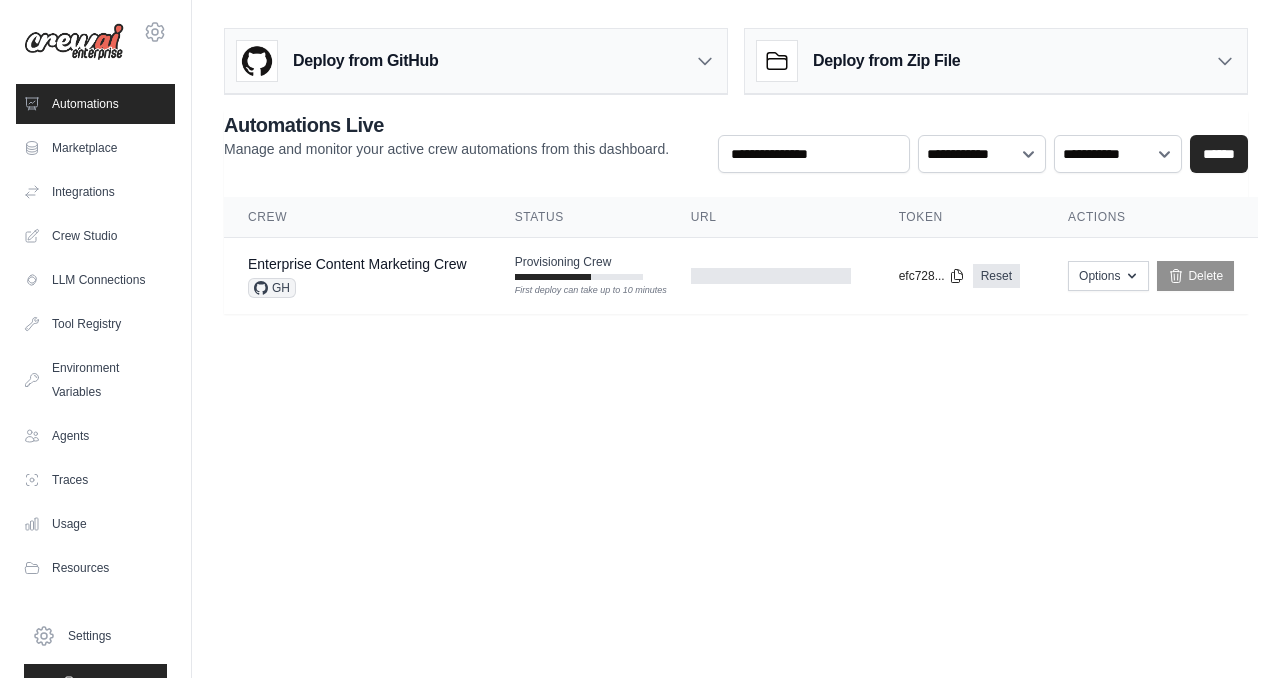 click on "varij.saurabh@openwater.in
Settings
Automations
Marketplace
Integrations" at bounding box center [640, 339] 